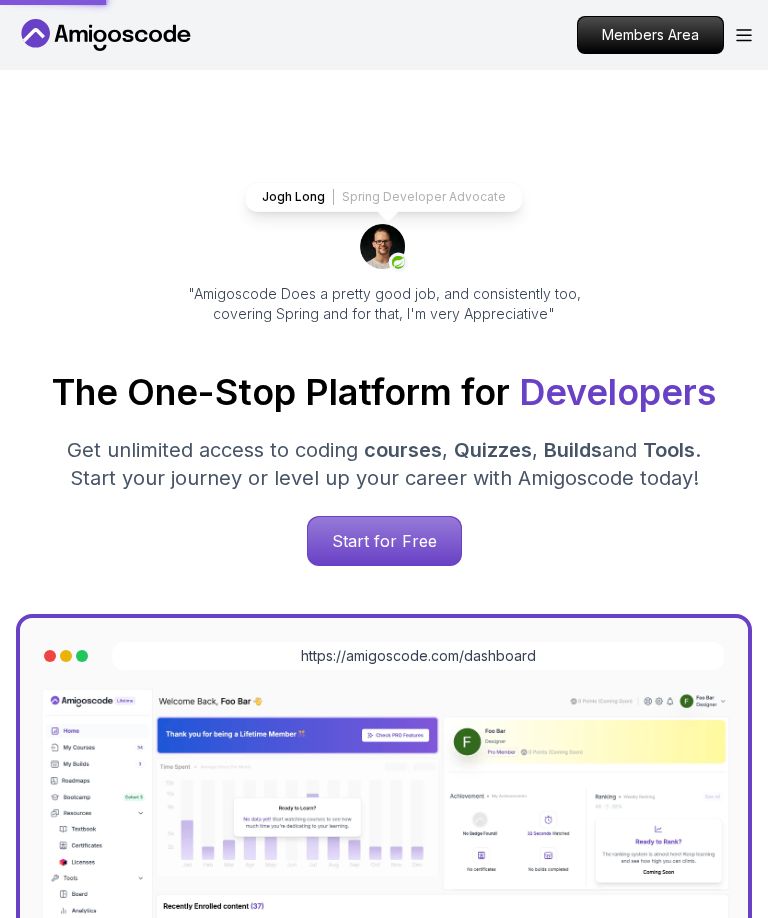 scroll, scrollTop: 0, scrollLeft: 0, axis: both 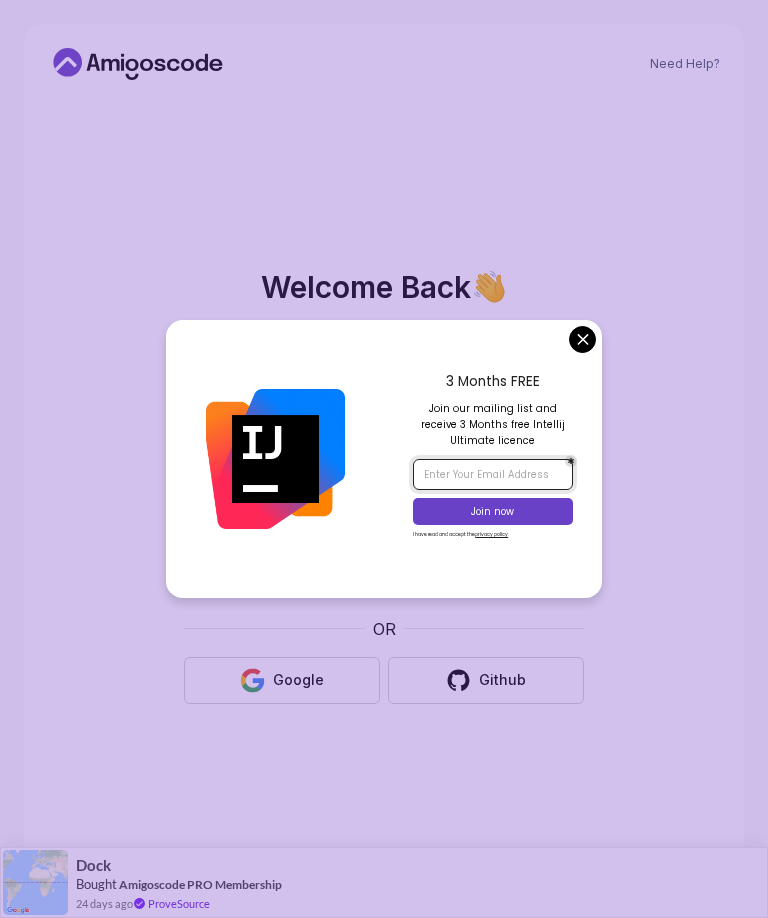 click at bounding box center [493, 474] 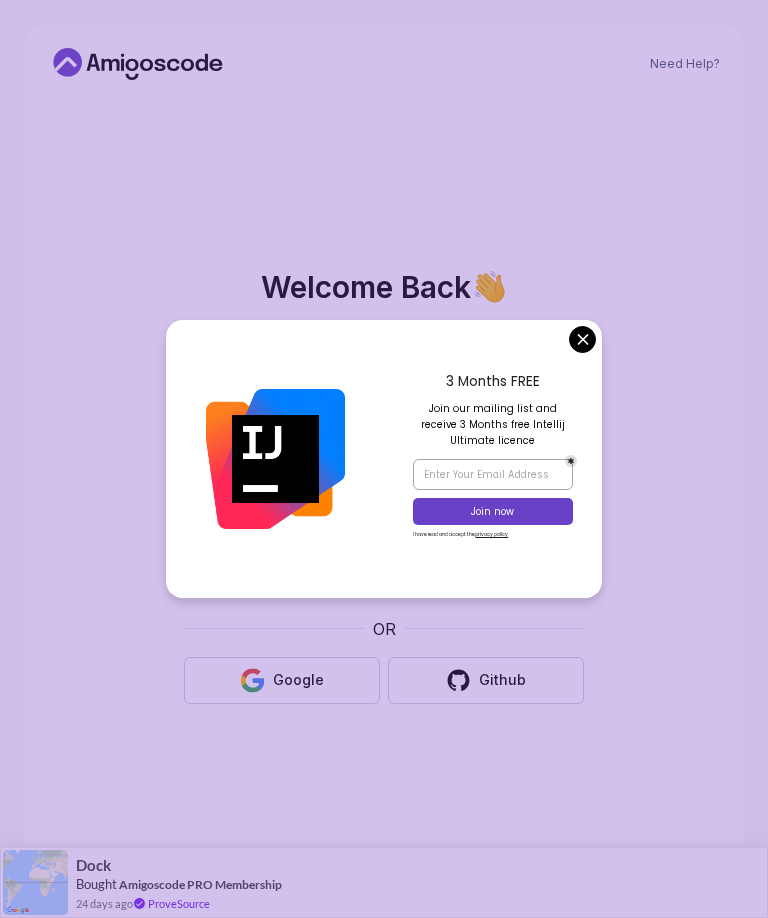 click on "Welcome Back 👋 Welcome back! Please enter your details. Email * Sign in OR Google Github" at bounding box center [384, 487] 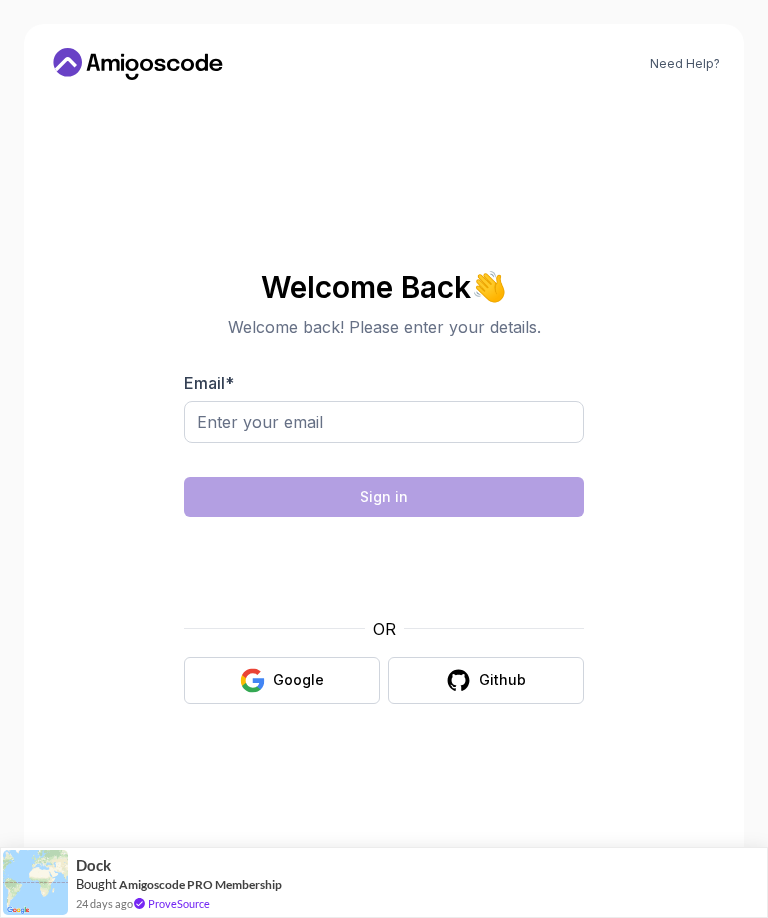 click on "Welcome Back 👋 Welcome back! Please enter your details. Email * Sign in OR Google Github" at bounding box center (384, 487) 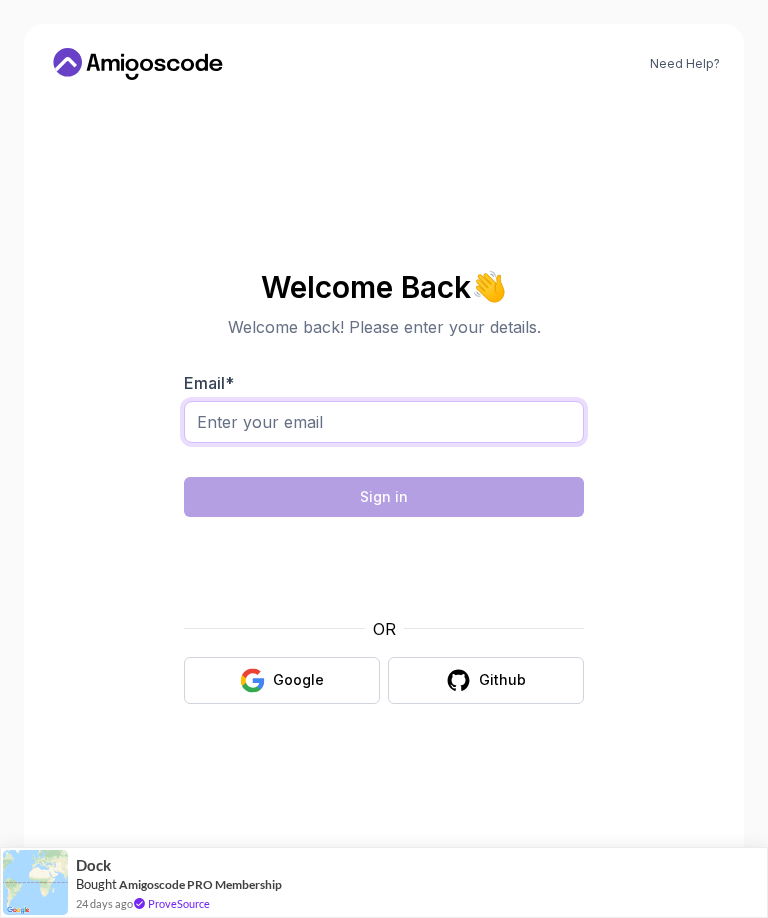 click on "Email *" at bounding box center (384, 422) 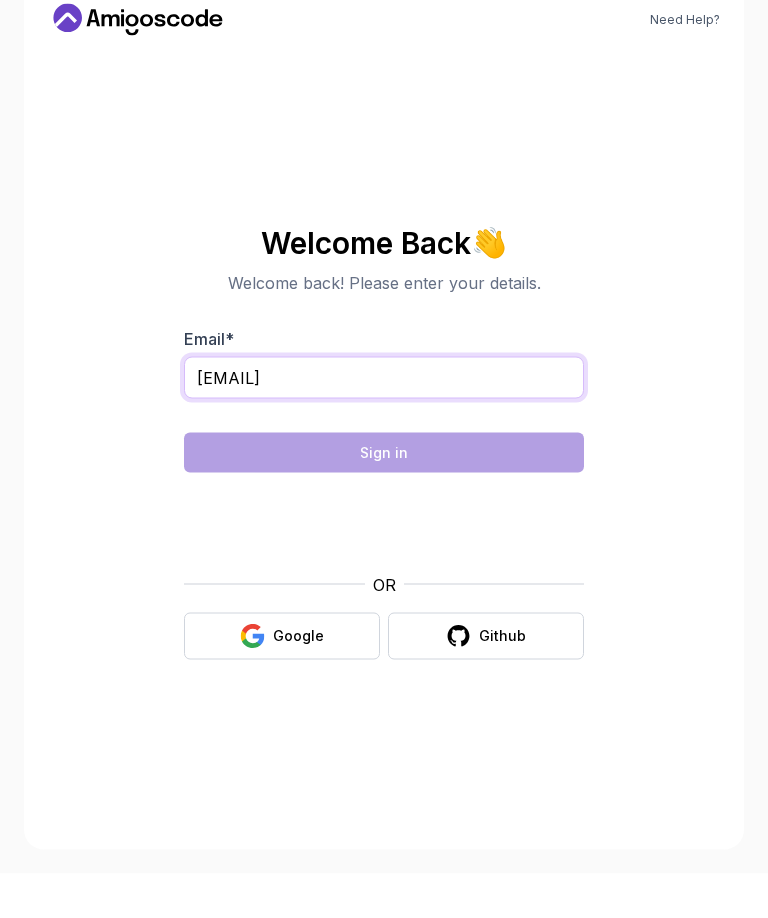 type on "meteisik1987@hotmail.com" 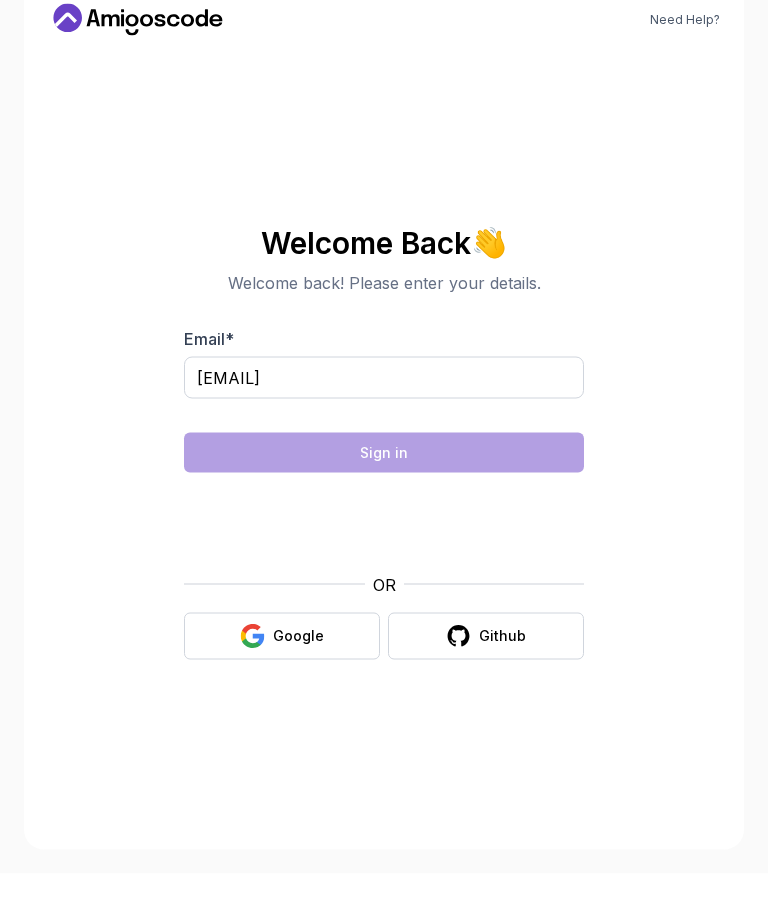 scroll, scrollTop: 86, scrollLeft: 0, axis: vertical 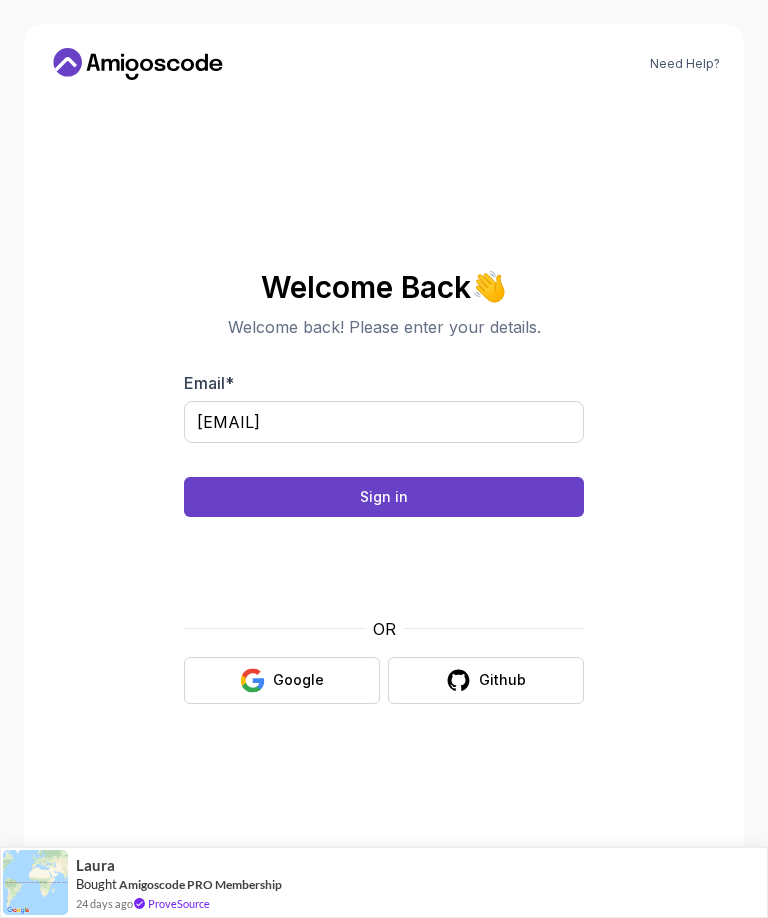click on "Sign in" at bounding box center (384, 497) 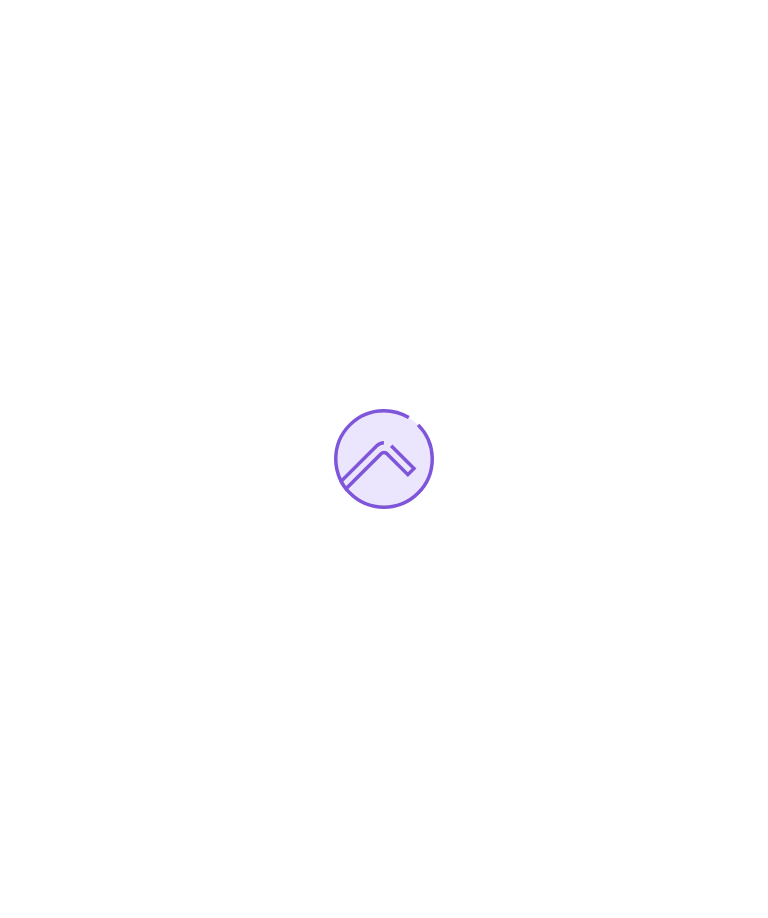 scroll, scrollTop: 0, scrollLeft: 0, axis: both 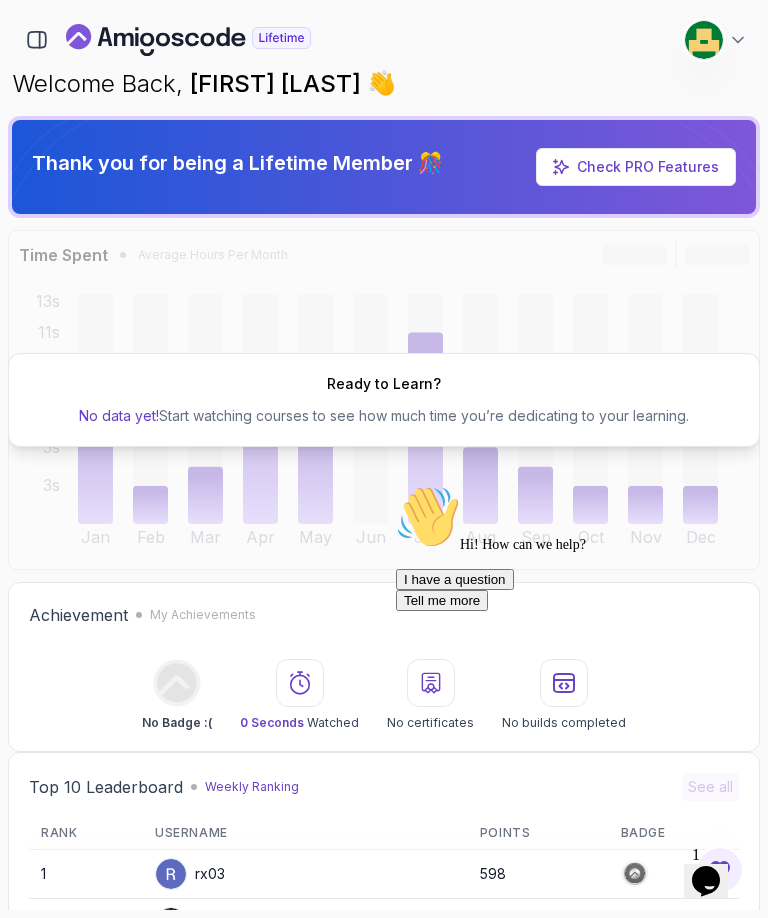 click 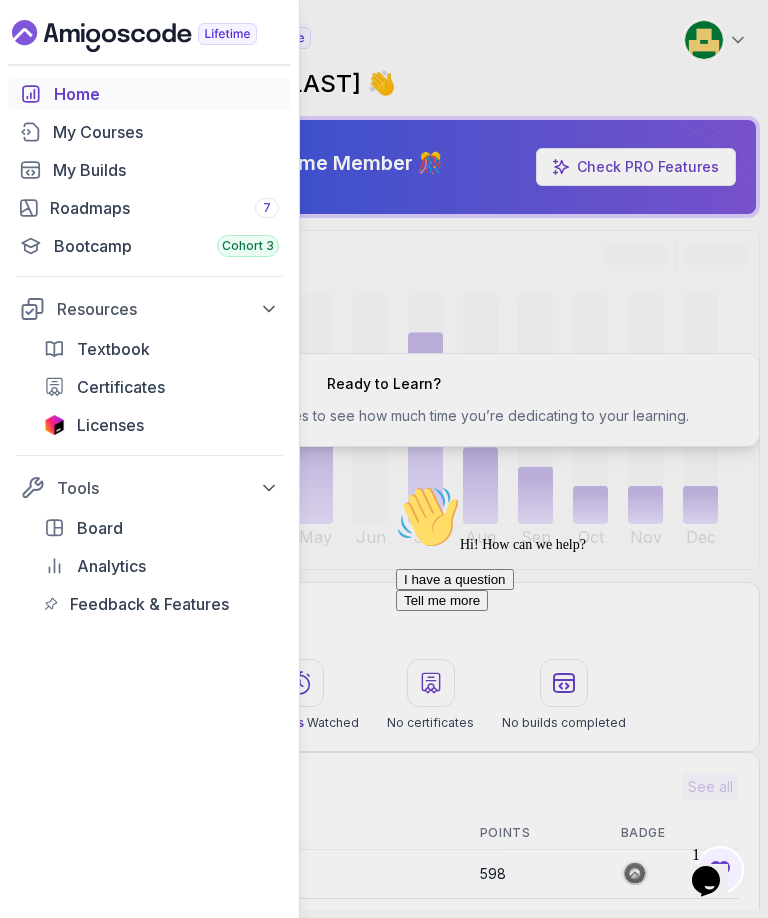 click on "My Courses" at bounding box center (166, 132) 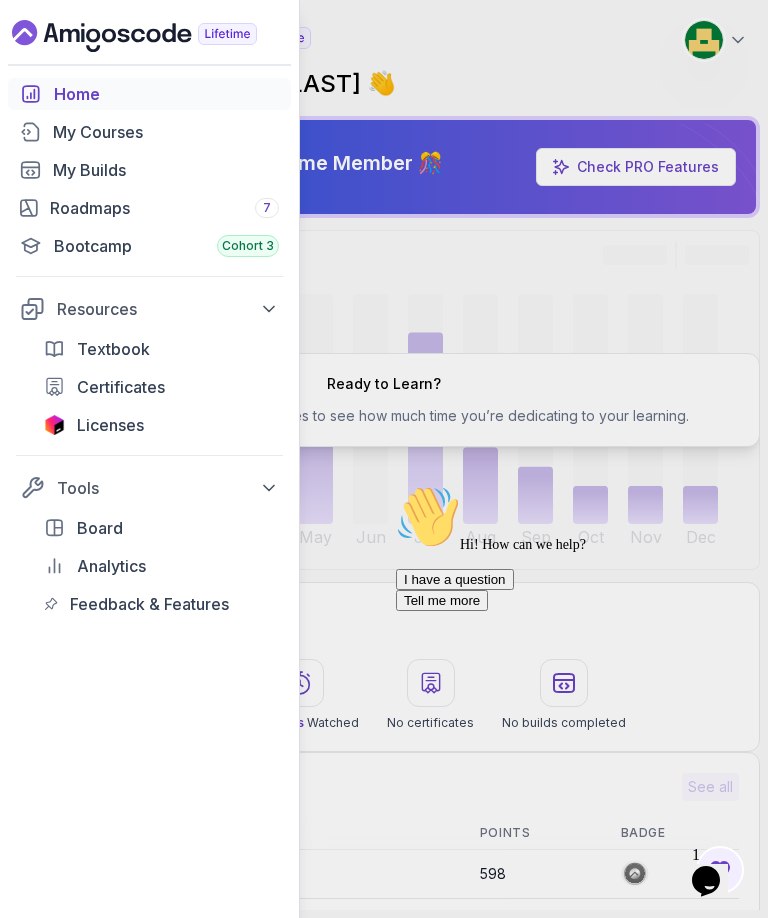 click on "My Courses" at bounding box center (166, 132) 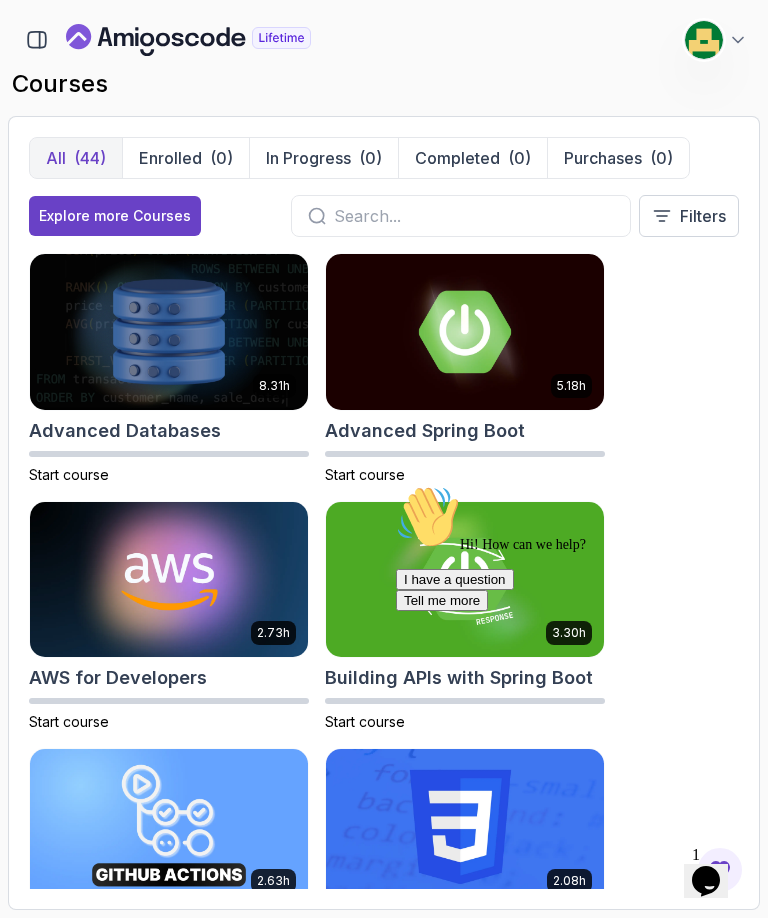 scroll, scrollTop: 0, scrollLeft: 0, axis: both 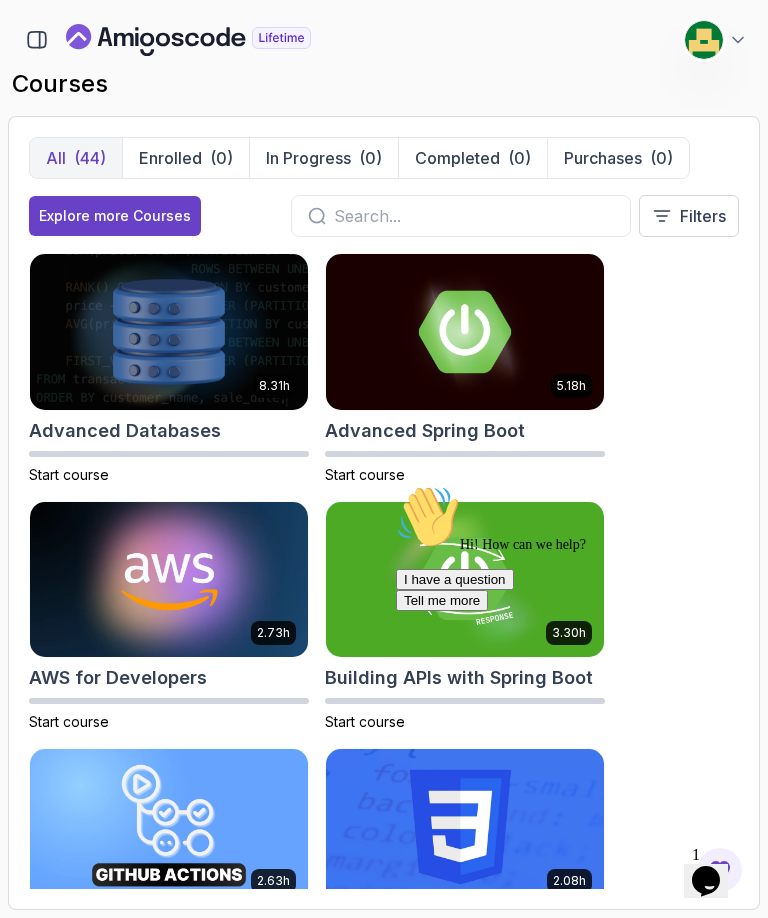 click on "Explore more Courses" at bounding box center [115, 216] 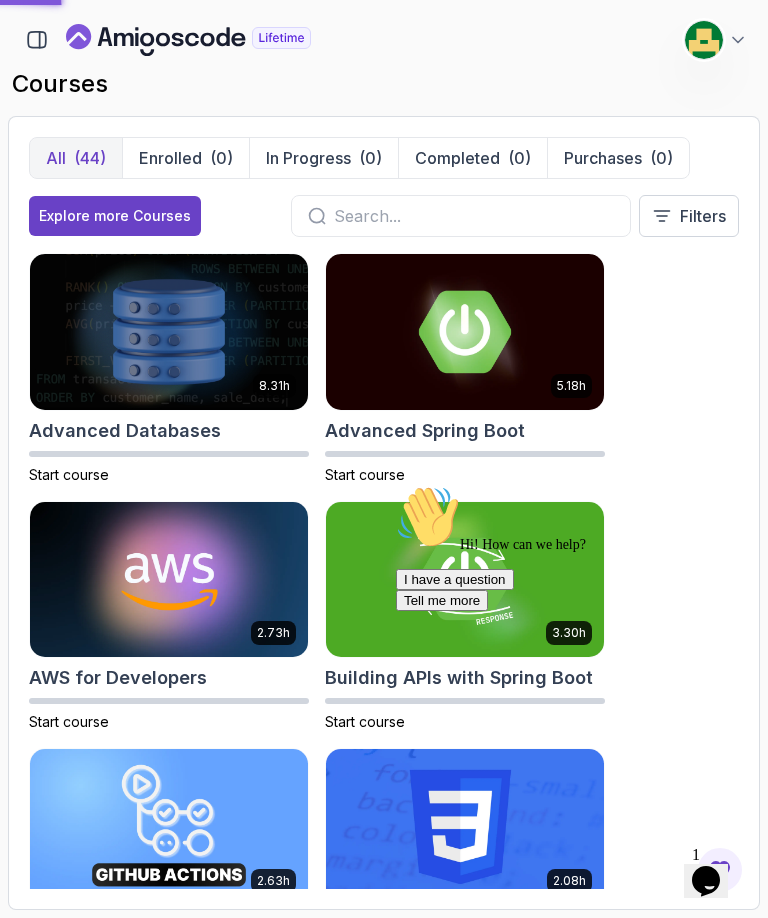 click on "Explore more Courses" at bounding box center [115, 216] 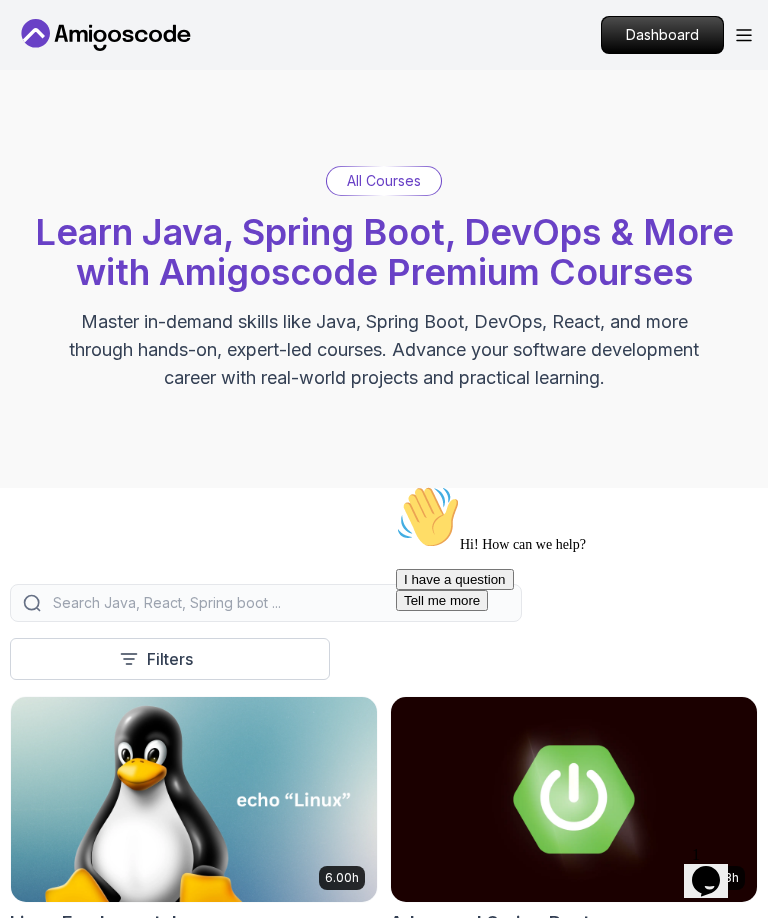 click on "Opens Chat This icon Opens the chat window." at bounding box center [706, 881] 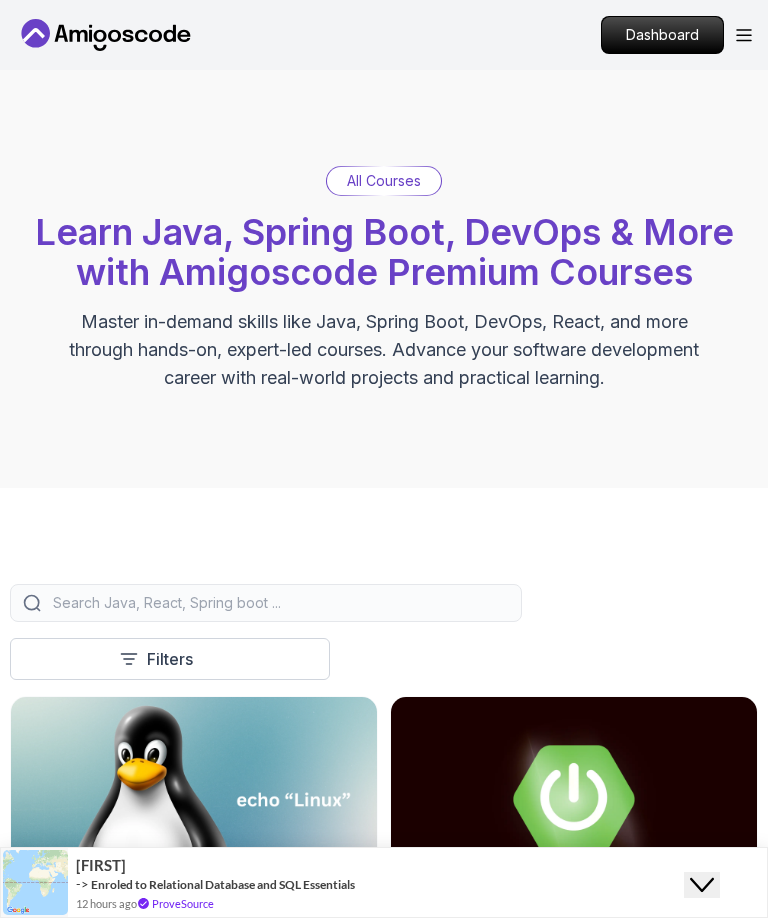 scroll, scrollTop: 790, scrollLeft: 0, axis: vertical 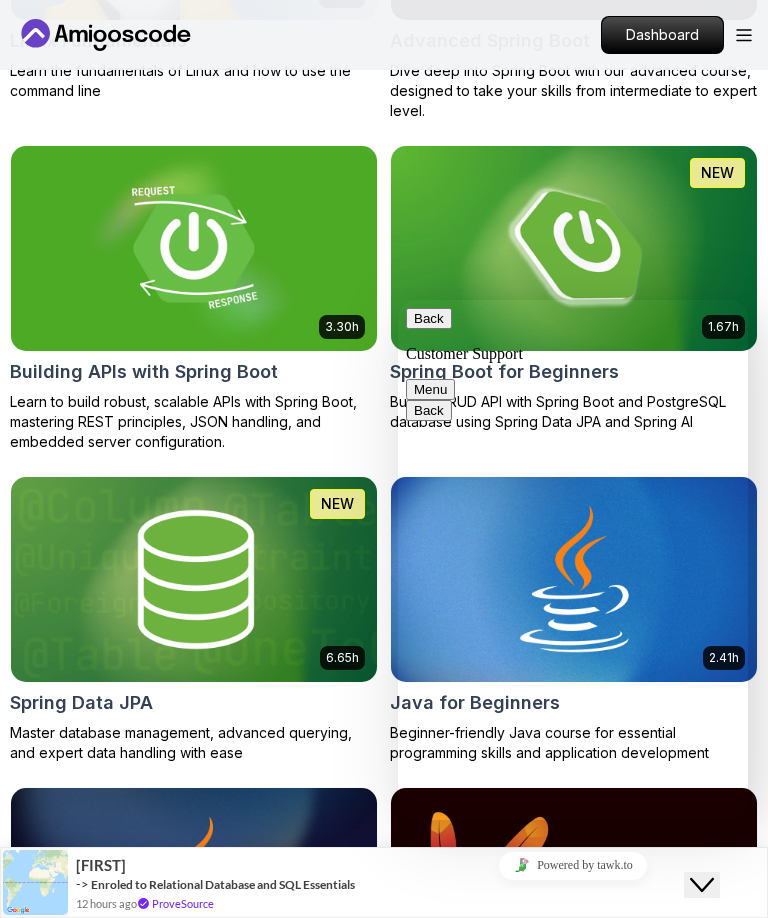 click on "Back  Customer Support" at bounding box center [573, 335] 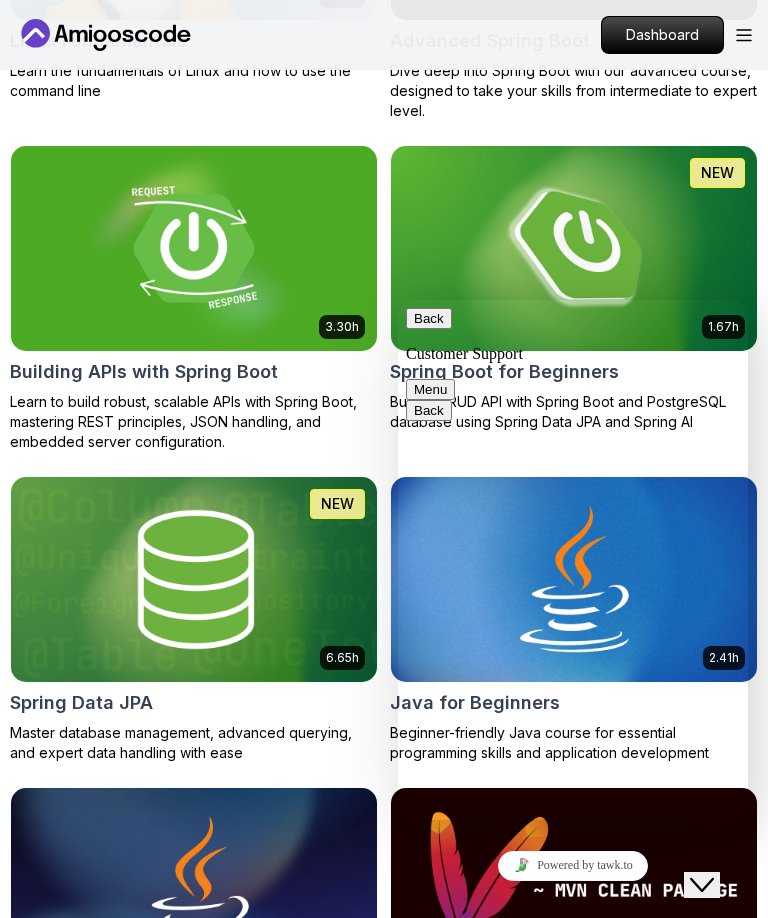 click at bounding box center [447, 389] 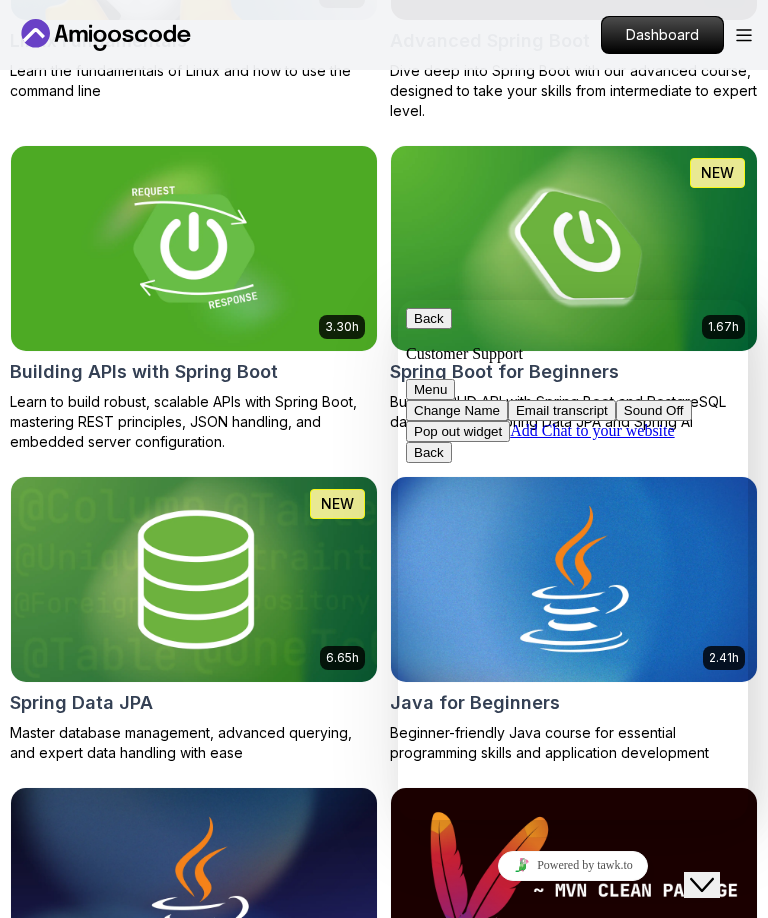 click at bounding box center [574, 248] 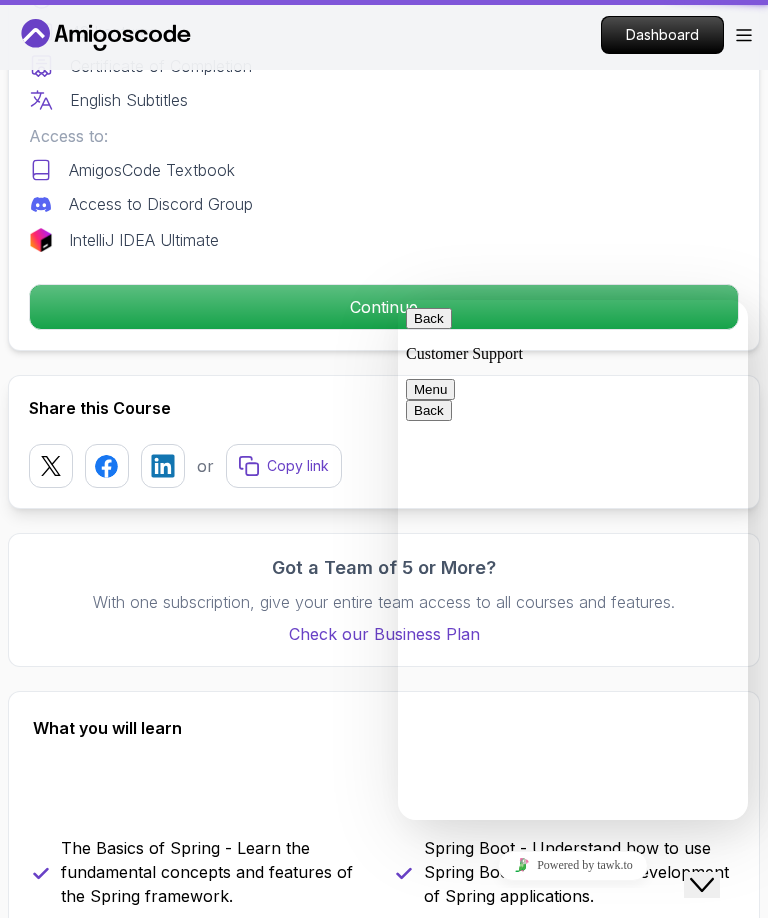 click on "Products Resources Pricing Testimonials For Business Dashboard Products Resources Pricing Testimonials For Business Dashboard Spring Boot for Beginners Build a CRUD API with Spring Boot and PostgreSQL database using Spring Data JPA and Spring AI [FIRST] [LAST] / Instructor Free Course Includes: 1.67 Hours 42 Lectures Certificate of Completion English Subtitles Access to: AmigosCode Textbook Access to Discord Group IntelliJ IDEA Ultimate Continue Share this Course or Copy link Got a Team of 5 or More? With one subscription, give your entire team access to all courses and features. Check our Business Plan [FIRST] [LAST] / Instructor What you will learn java spring spring-boot postgres terminal ai git github chatgpt The Basics of Spring - Learn the fundamental concepts and features of the Spring framework. Spring Boot - Understand how to use Spring Boot to simplify the development of Spring applications. Build CRUD API - Create a CRUD (Create, Read, Update, Delete) API using Spring Boot." at bounding box center (384, 3574) 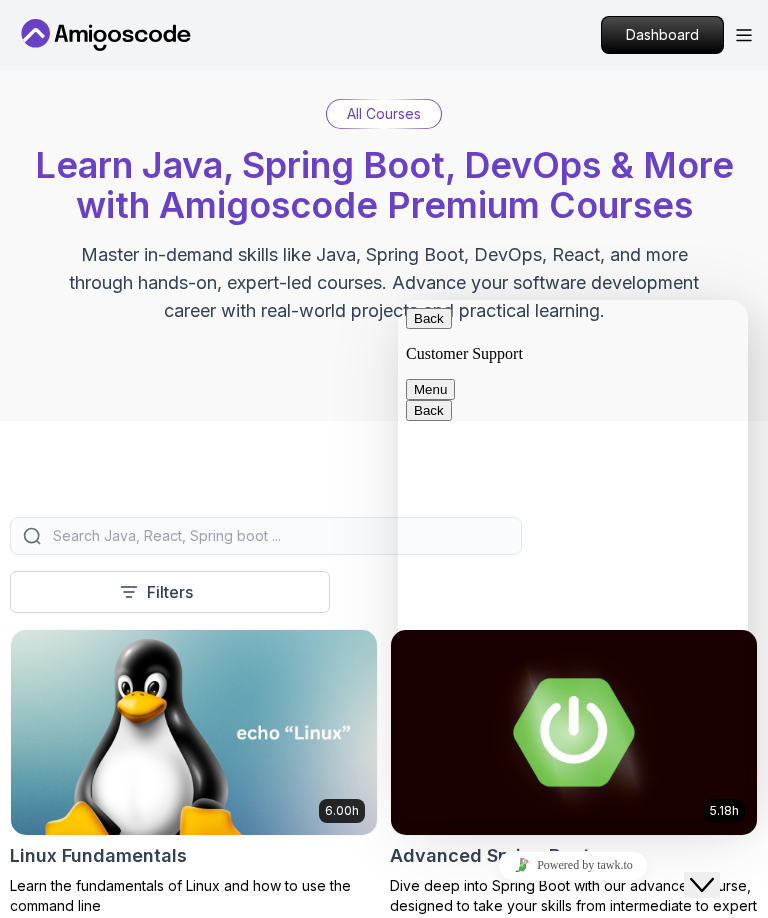 scroll, scrollTop: 949, scrollLeft: 0, axis: vertical 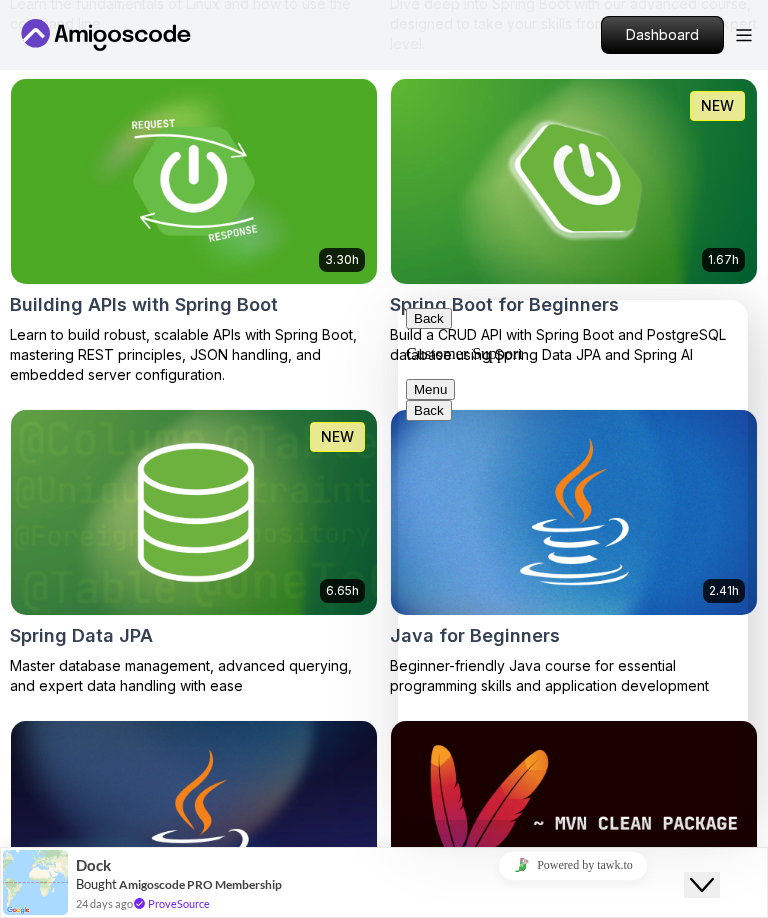 click on "Close Chat This icon closes the chat window." at bounding box center (702, 885) 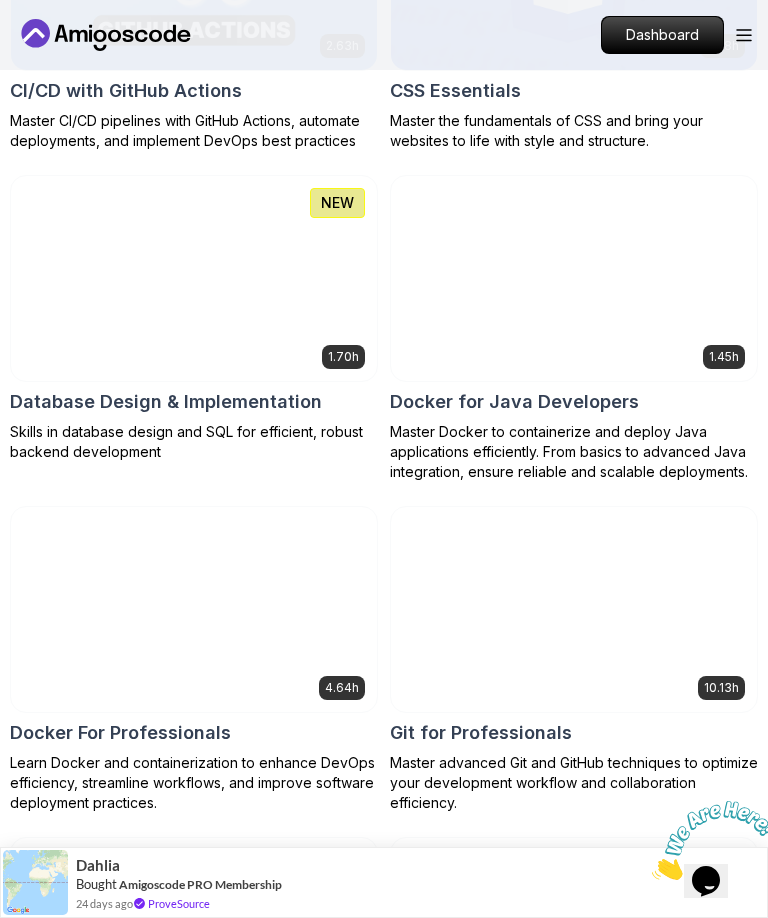 scroll, scrollTop: 1237, scrollLeft: 0, axis: vertical 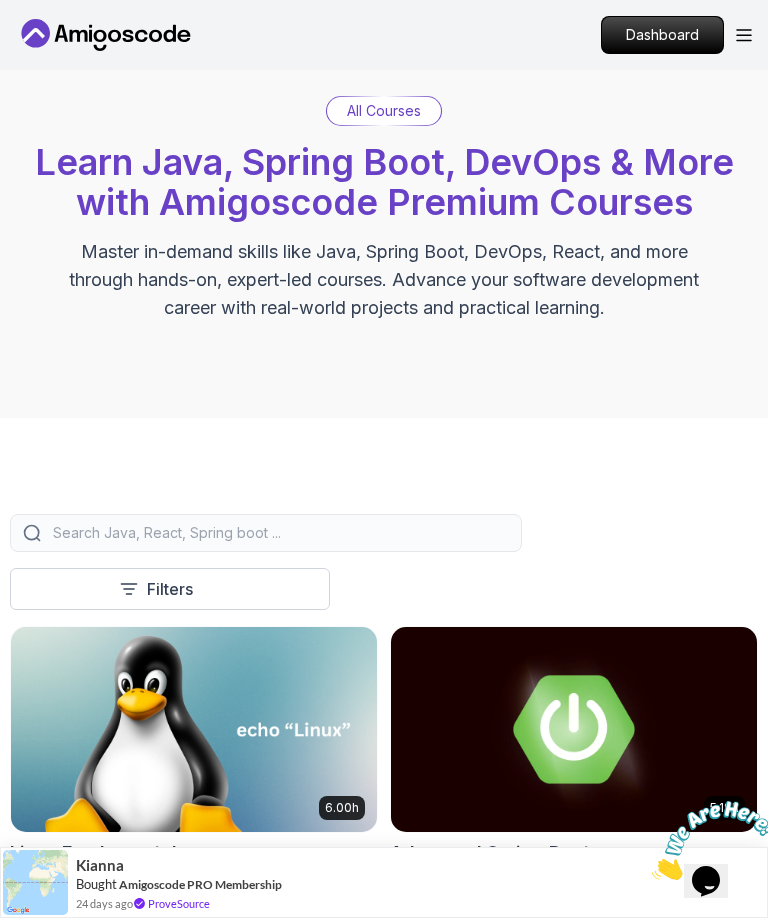 click at bounding box center [574, 729] 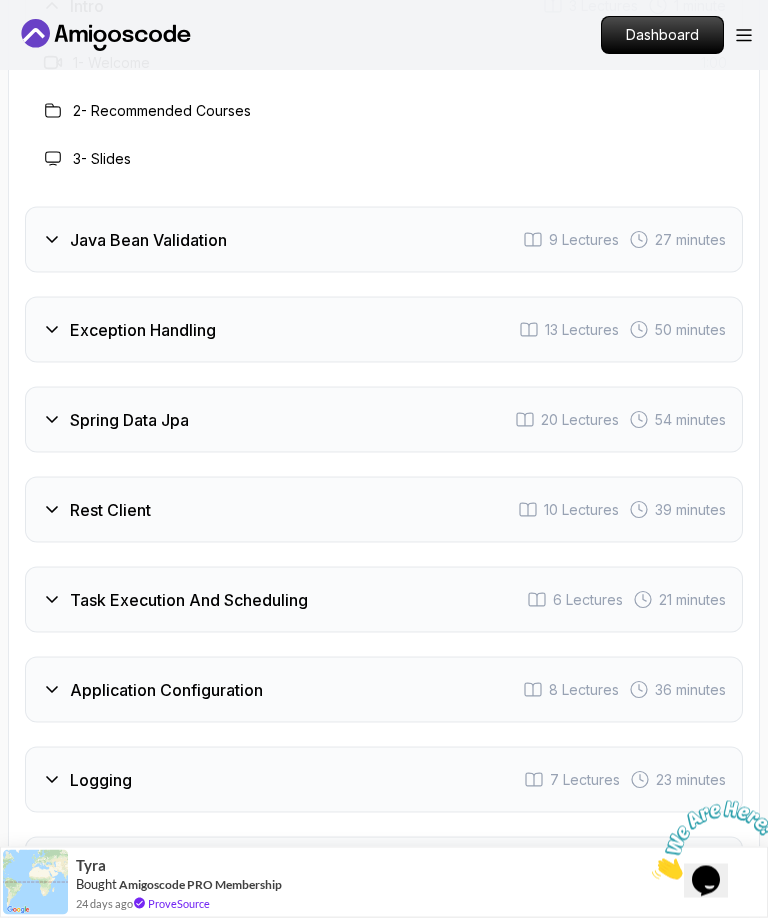 scroll, scrollTop: 3973, scrollLeft: 0, axis: vertical 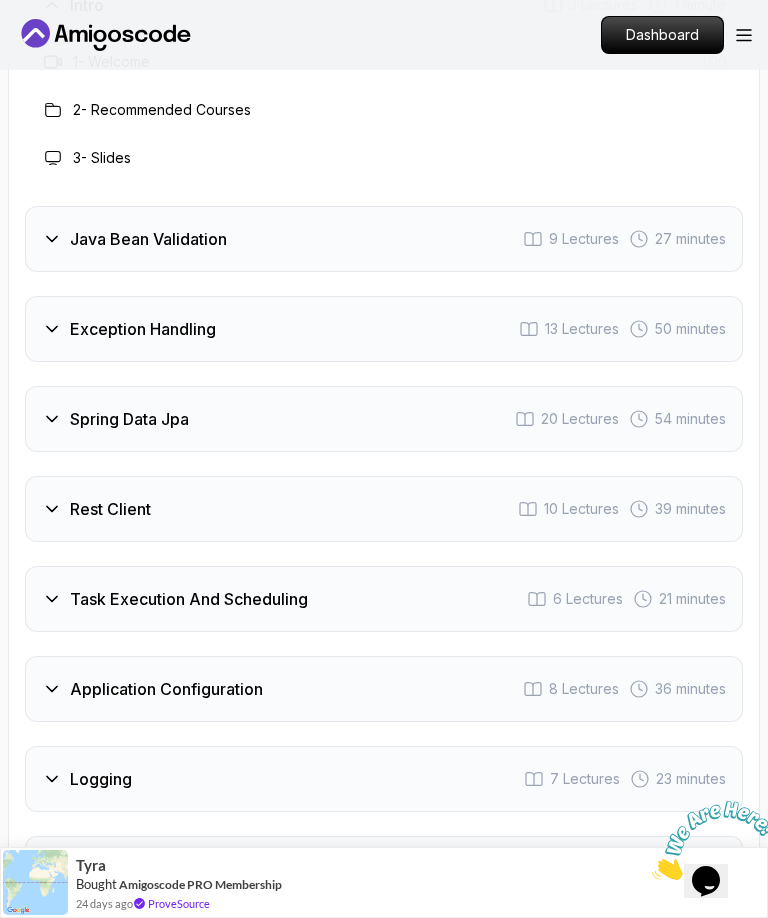 click on "Exception Handling 13   Lectures     50 minutes" at bounding box center [384, 329] 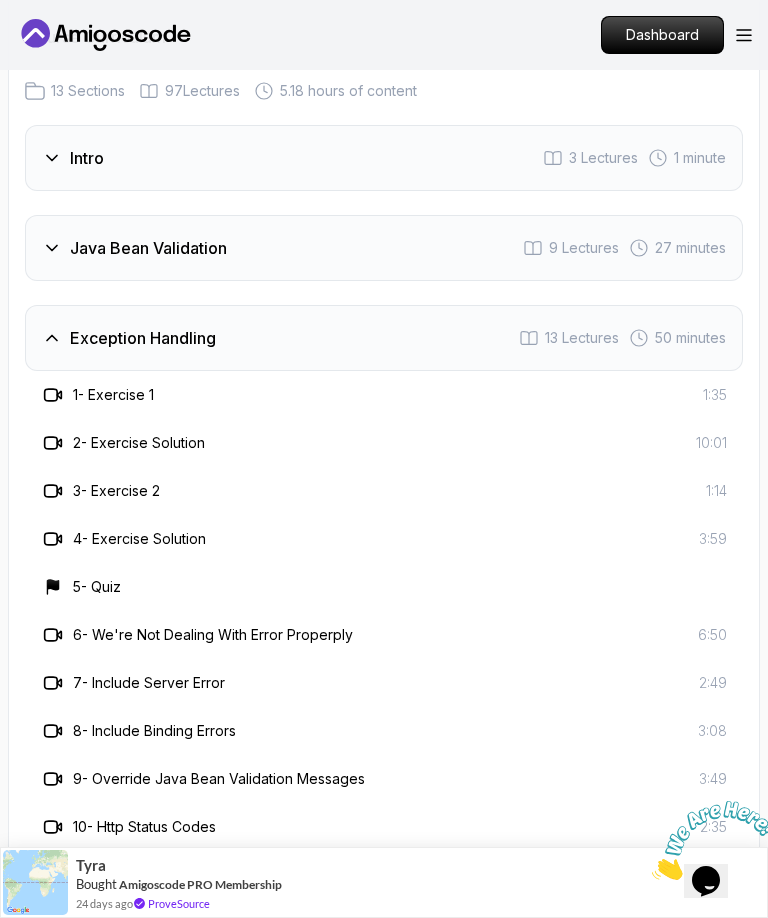 scroll, scrollTop: 3807, scrollLeft: 0, axis: vertical 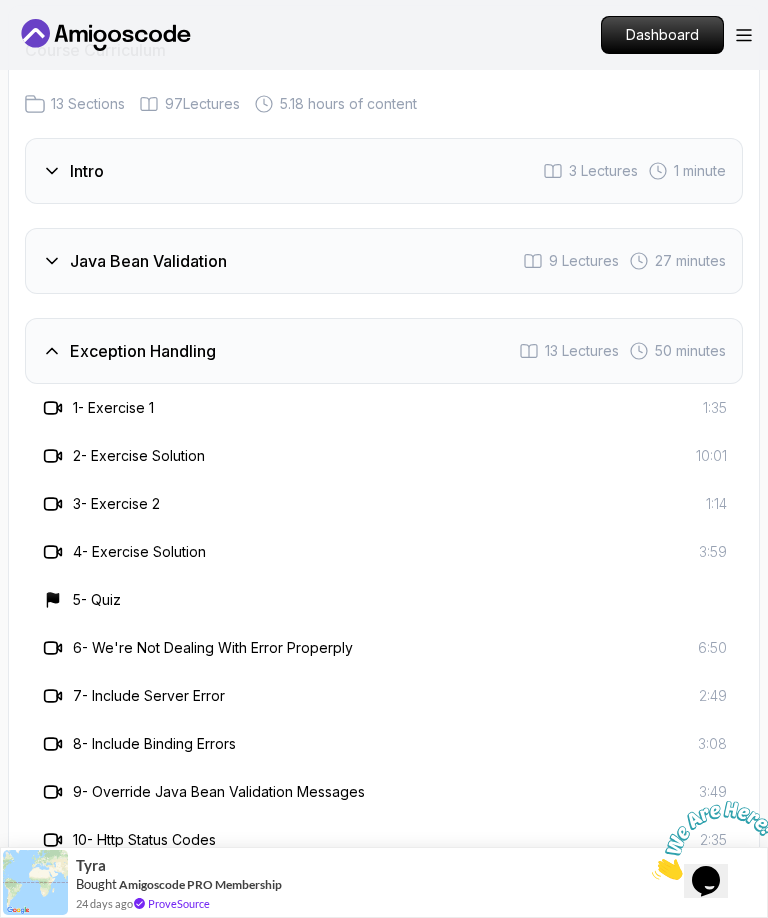 click on "1  -   Exercise 1  1:35" at bounding box center [384, 408] 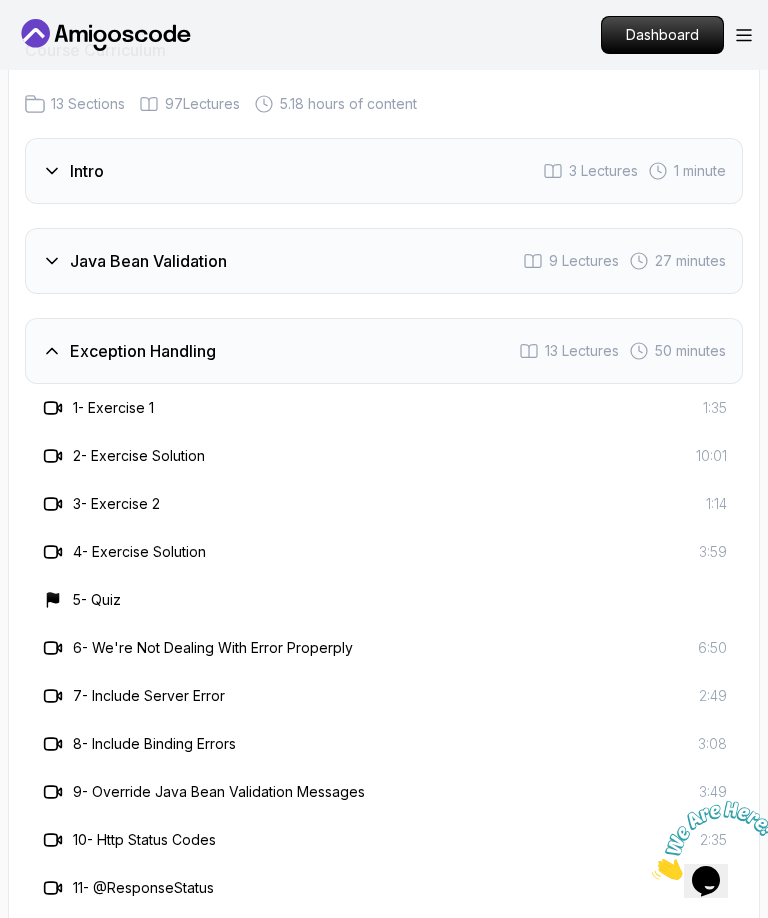 click on "1  -   Exercise 1  1:35" at bounding box center [384, 408] 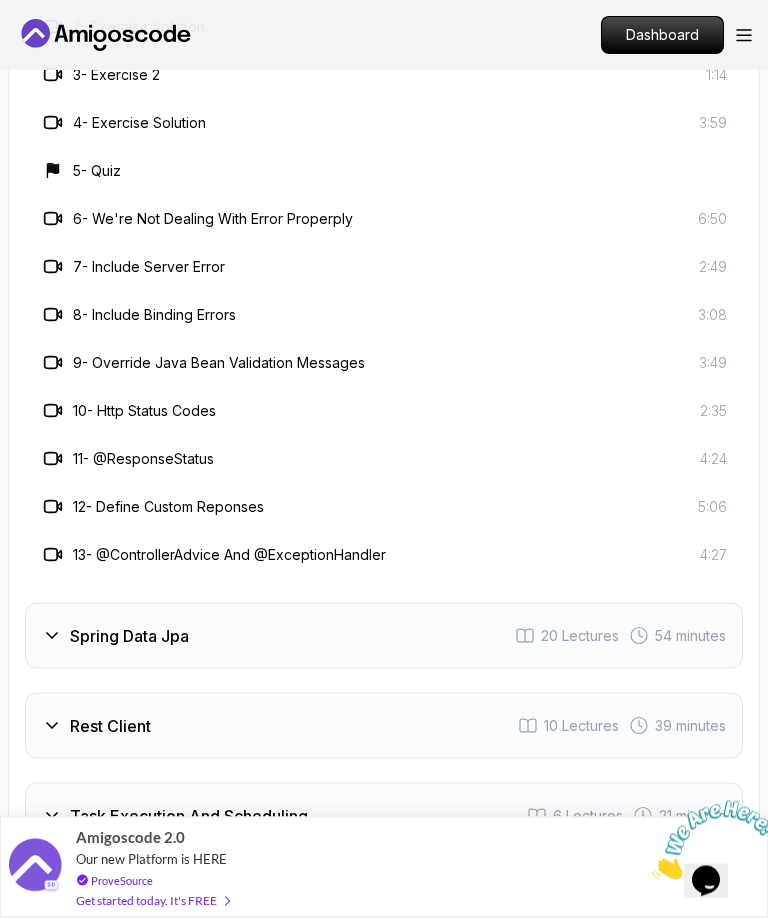 scroll, scrollTop: 4261, scrollLeft: 0, axis: vertical 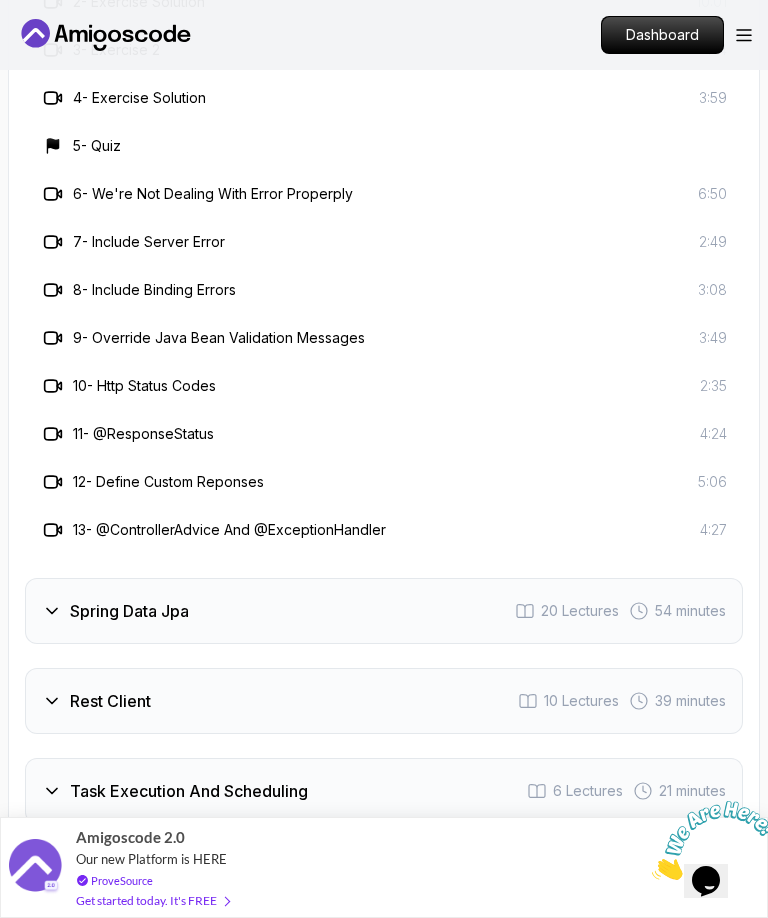 click on "Spring Data Jpa 20   Lectures     54 minutes" at bounding box center (384, 611) 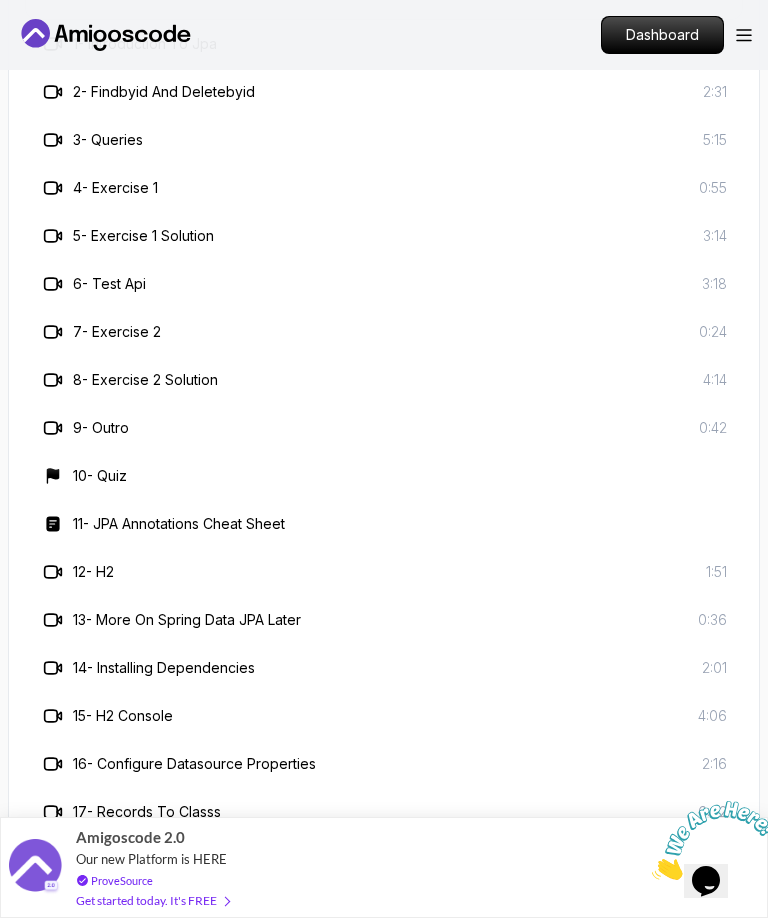 click on "15  -   H2 Console  4:06" at bounding box center [384, 716] 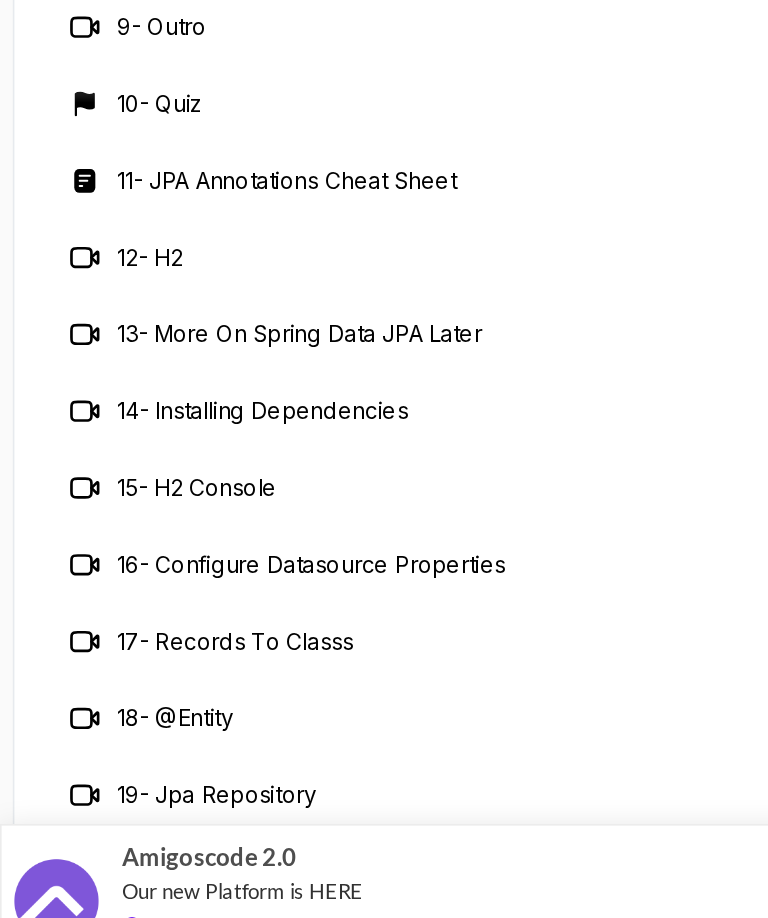 click on "17  -   Records To Classs  6:02" at bounding box center (384, 703) 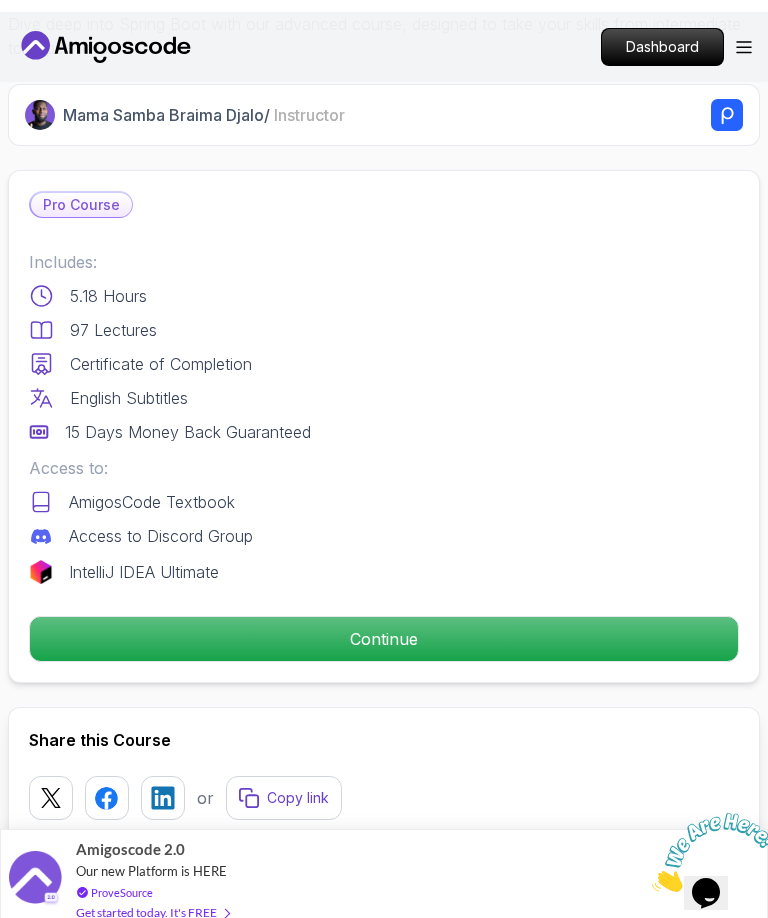 scroll, scrollTop: 605, scrollLeft: 0, axis: vertical 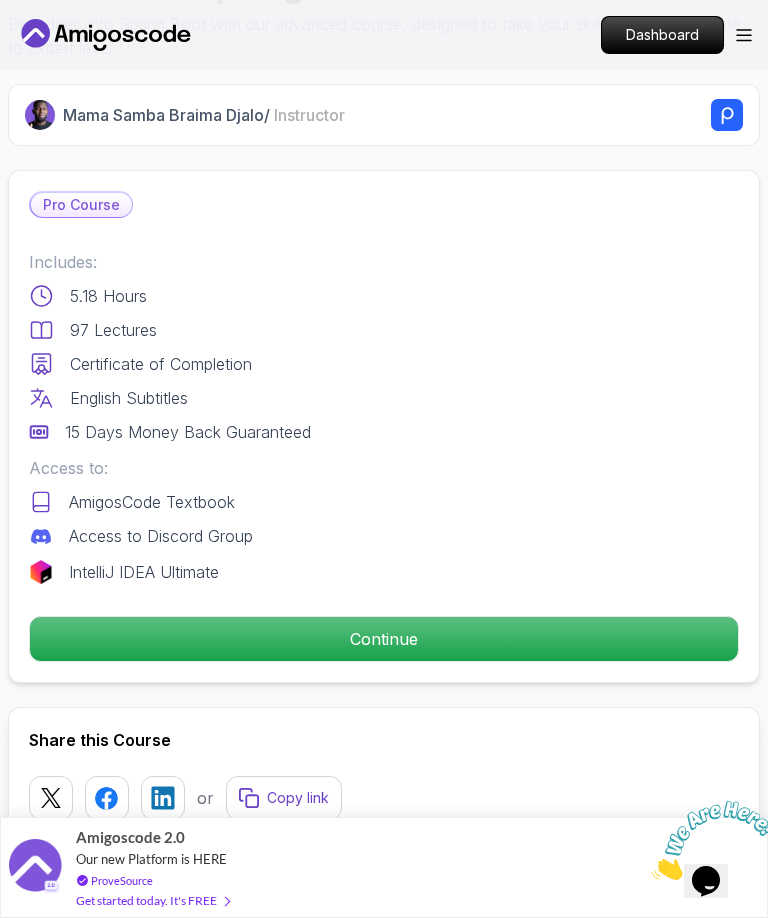 click on "Continue" at bounding box center (384, 639) 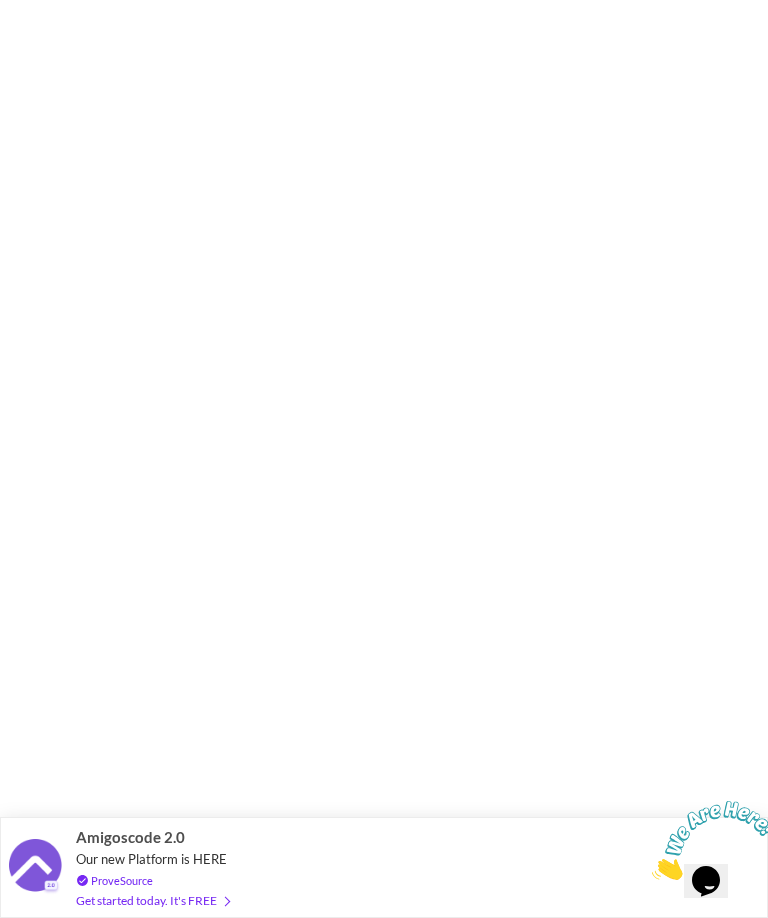 scroll, scrollTop: 0, scrollLeft: 0, axis: both 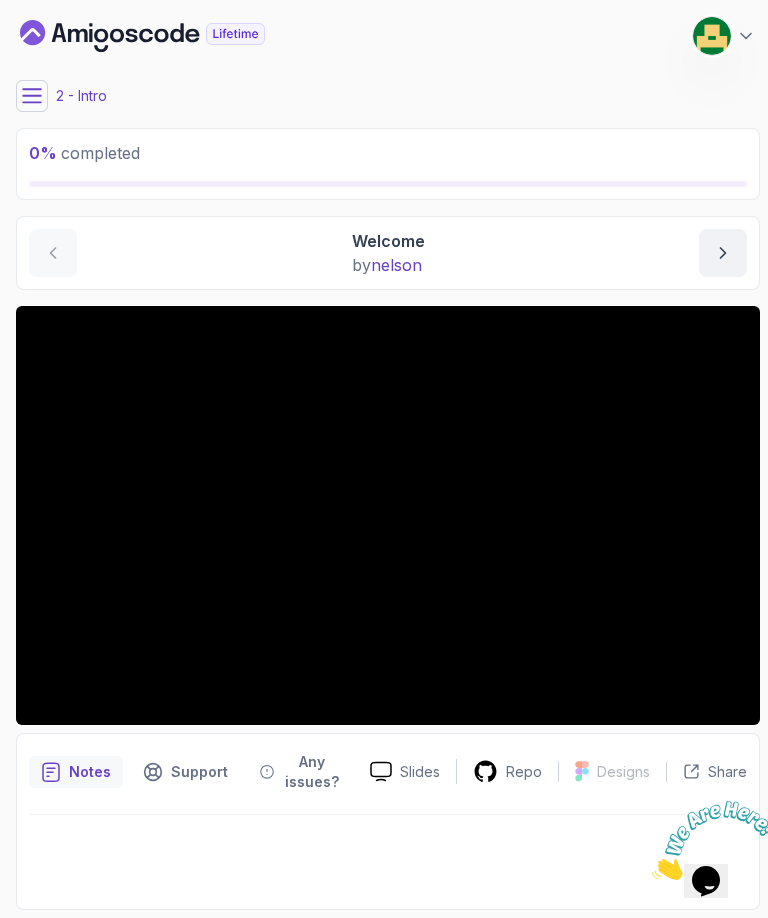 click at bounding box center [32, 96] 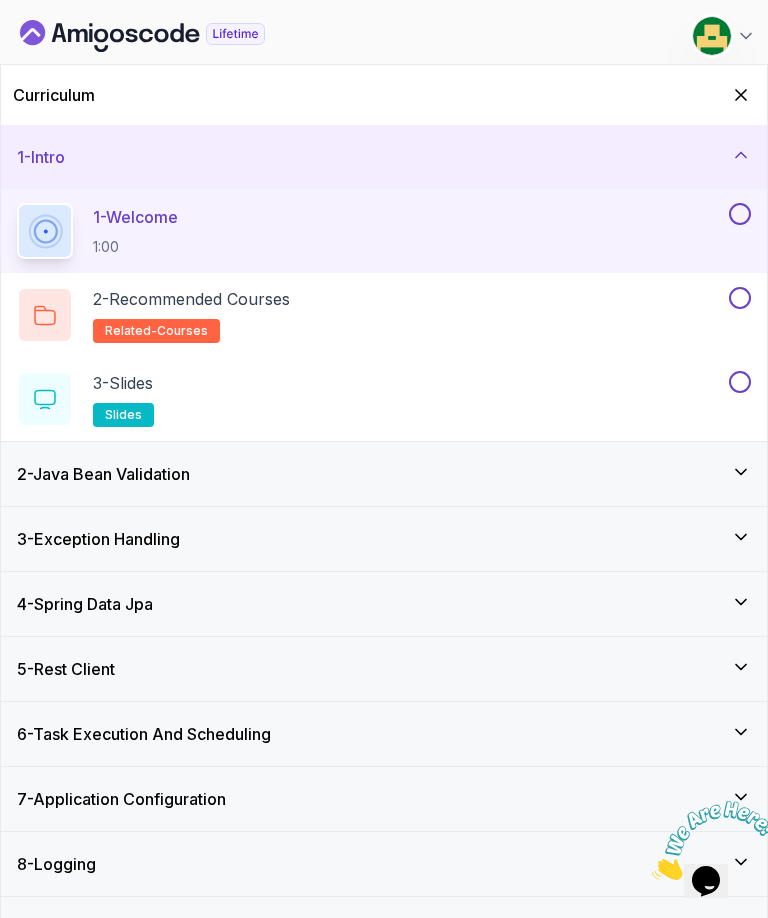 click on "3  -  Exception Handling" at bounding box center [384, 539] 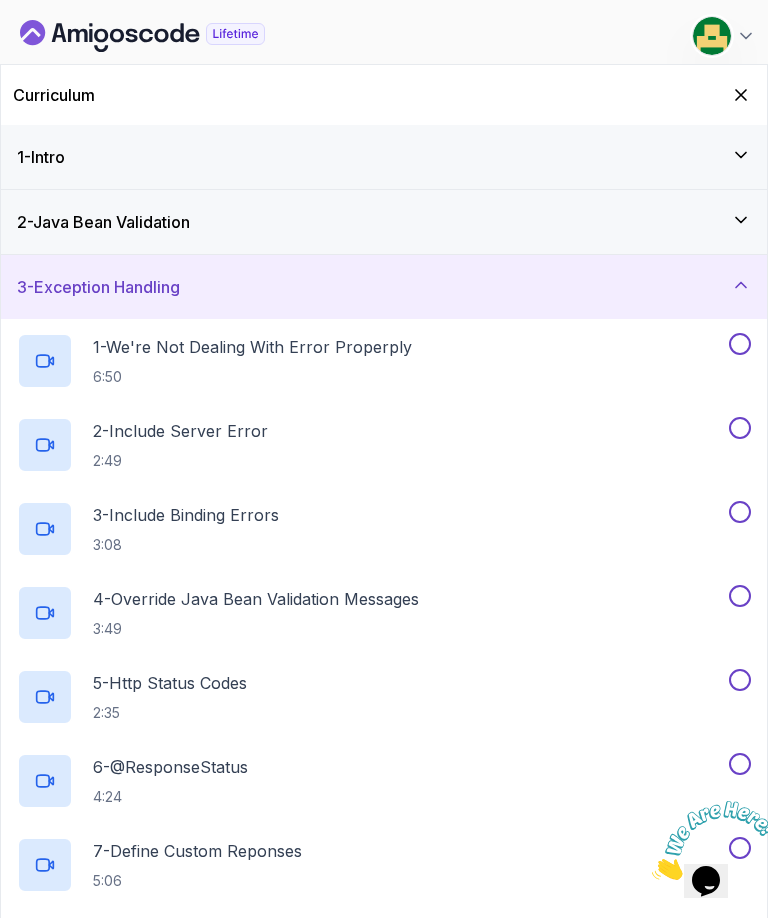 click at bounding box center (45, 361) 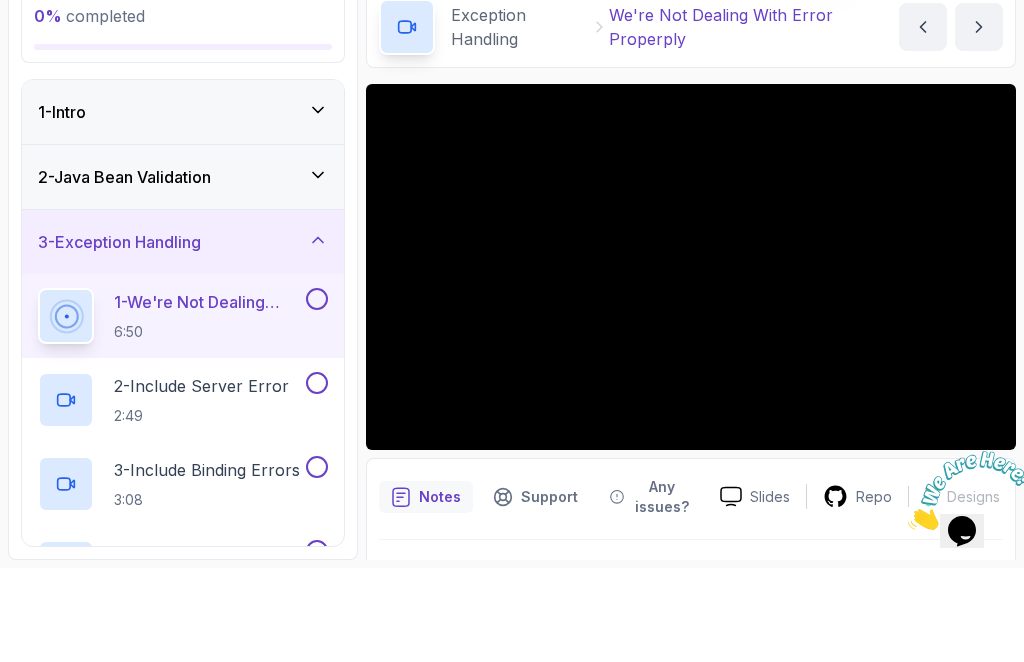 scroll, scrollTop: 86, scrollLeft: 0, axis: vertical 